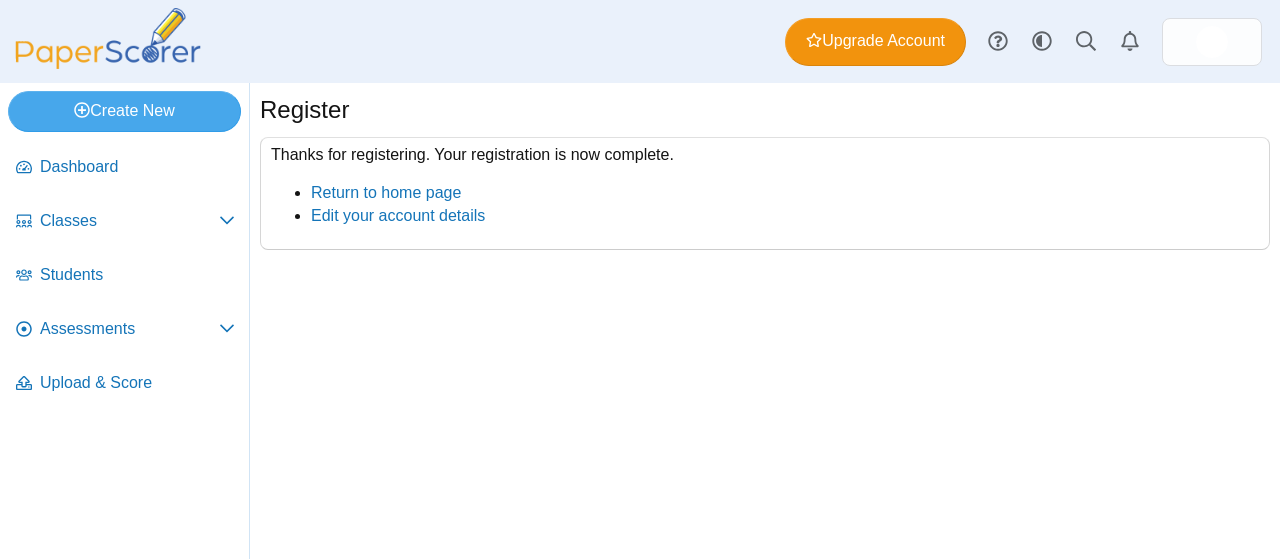 scroll, scrollTop: 0, scrollLeft: 0, axis: both 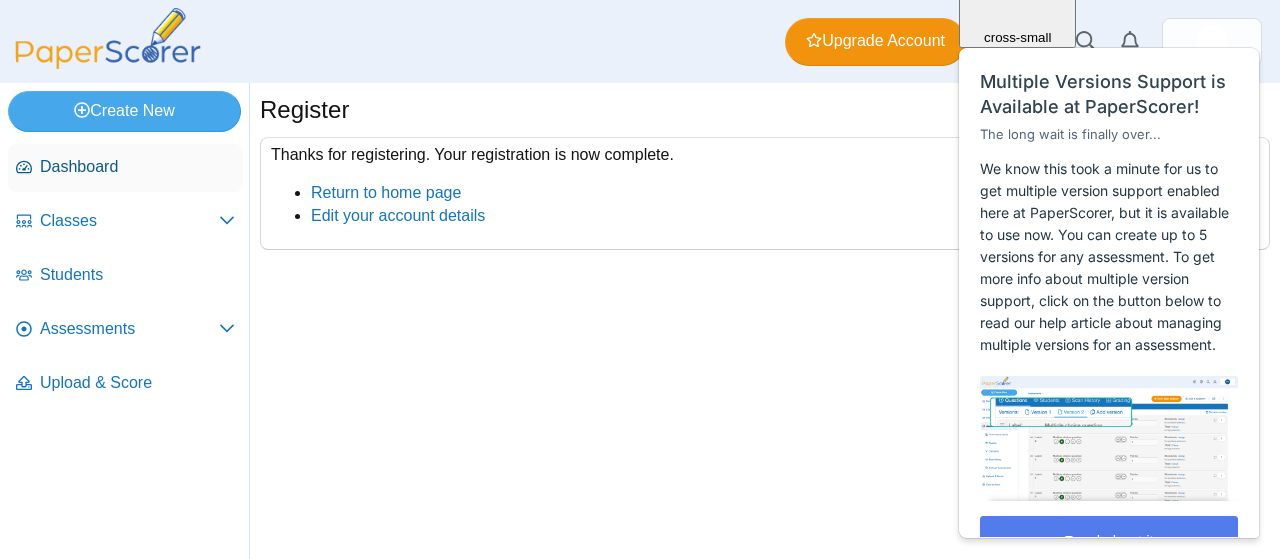 click on "Dashboard" at bounding box center [137, 167] 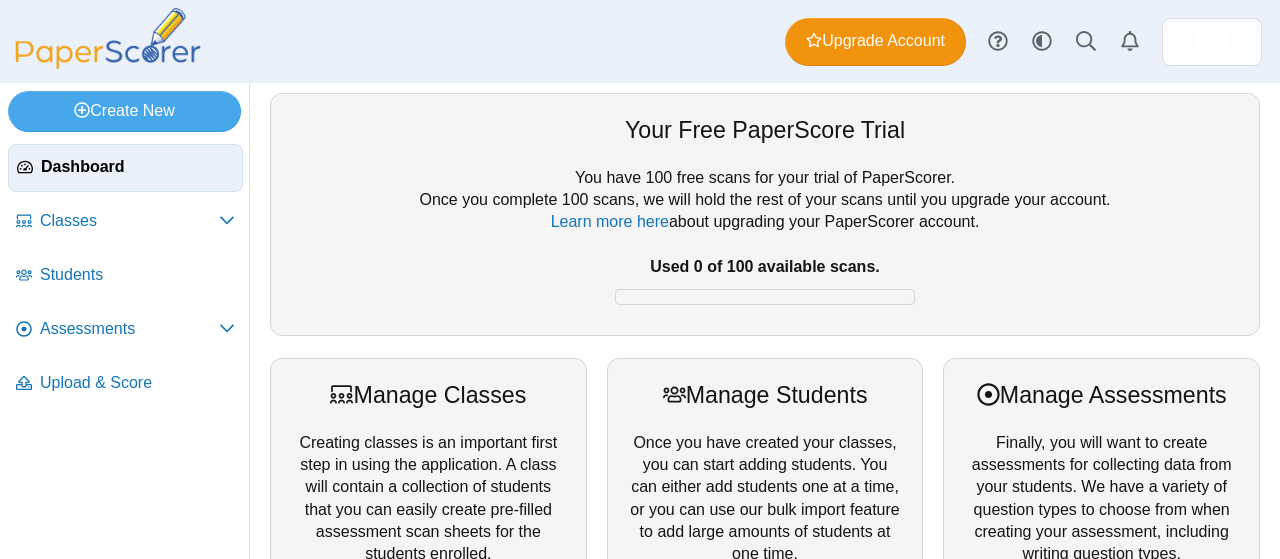 scroll, scrollTop: 0, scrollLeft: 0, axis: both 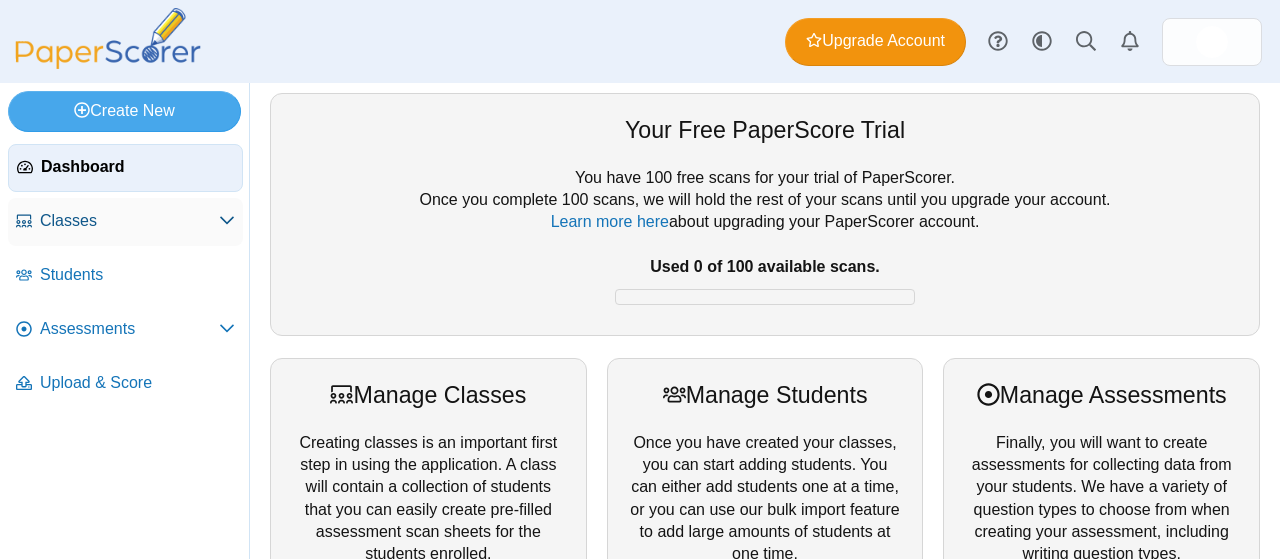click on "Classes" at bounding box center (129, 221) 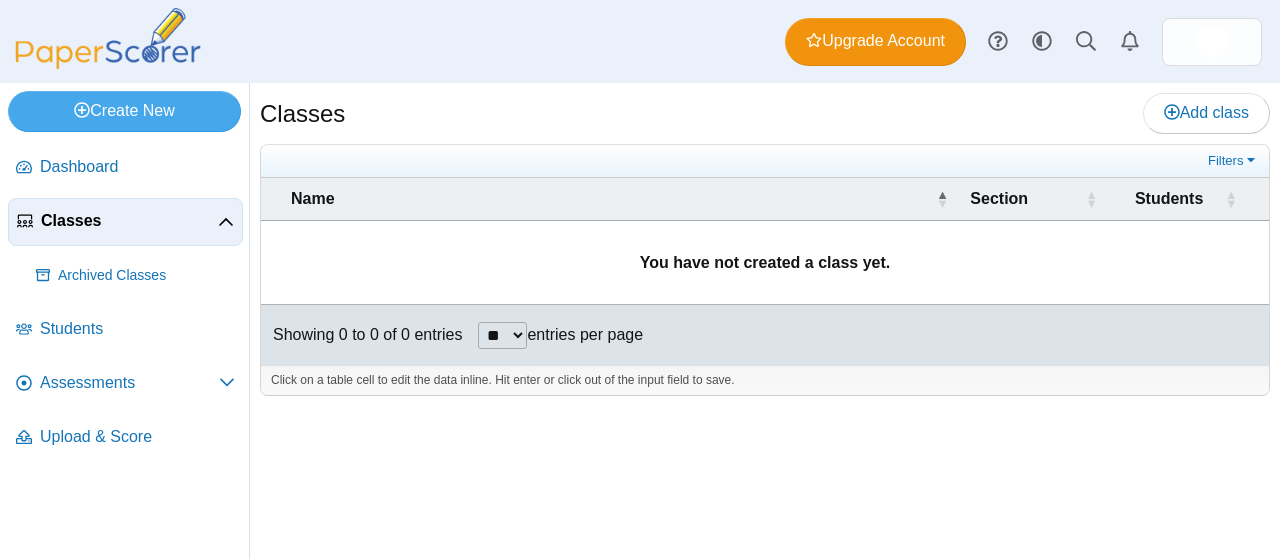 scroll, scrollTop: 0, scrollLeft: 0, axis: both 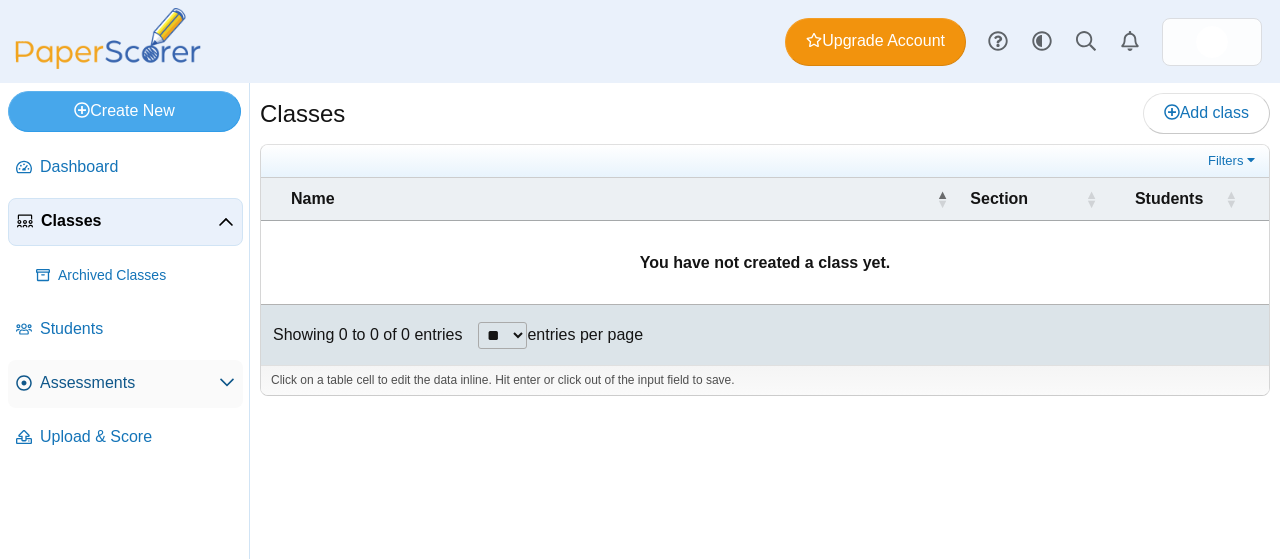 click on "Assessments" at bounding box center [129, 383] 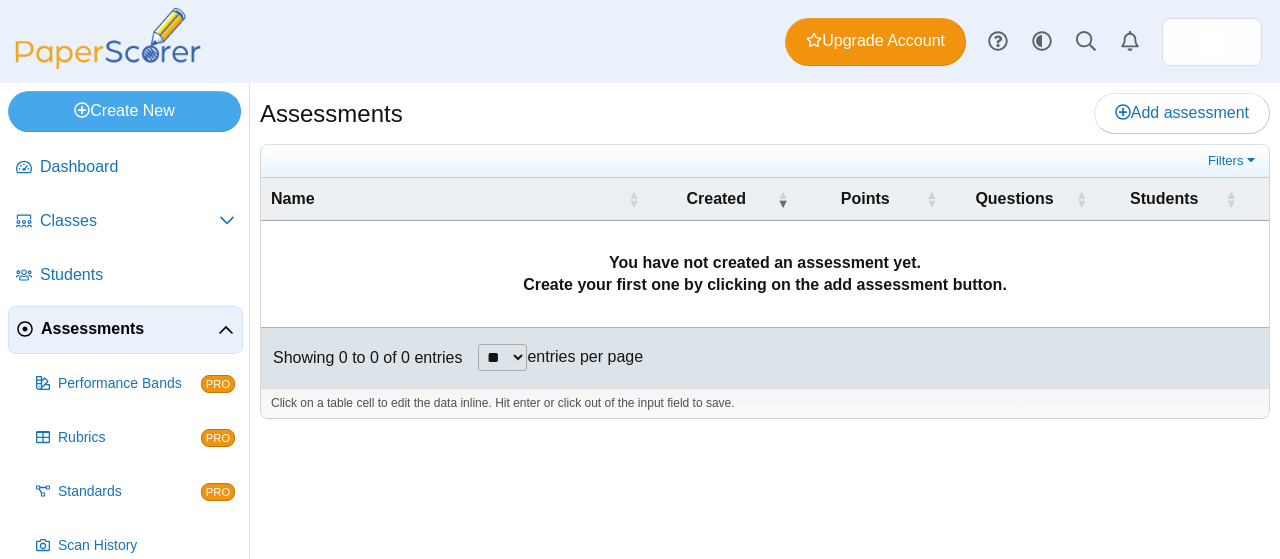 scroll, scrollTop: 0, scrollLeft: 0, axis: both 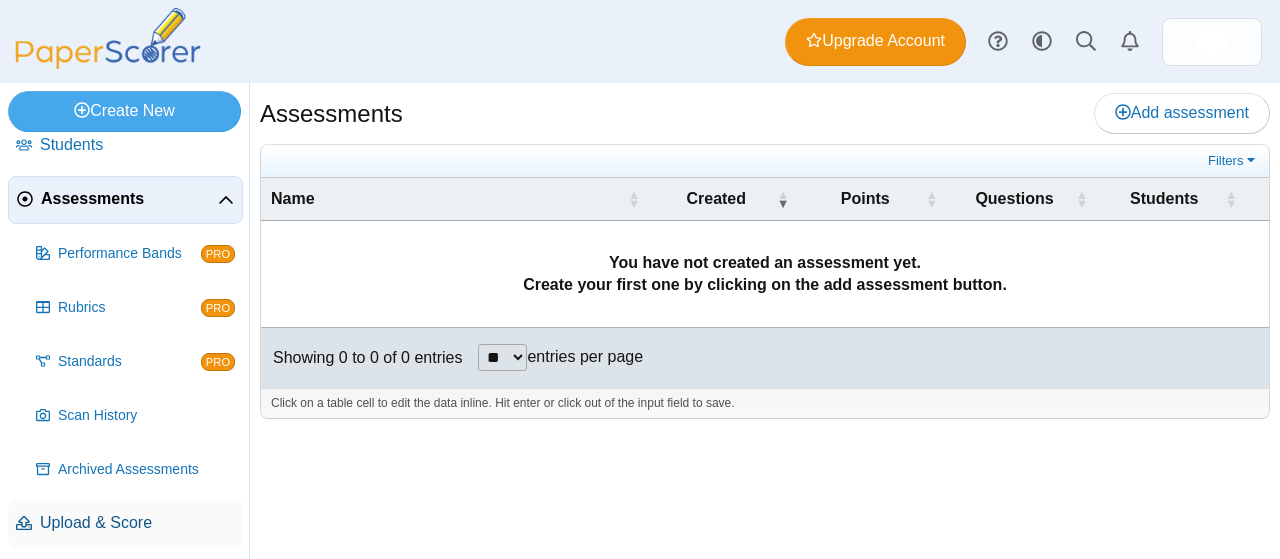click on "Upload & Score" at bounding box center [137, 523] 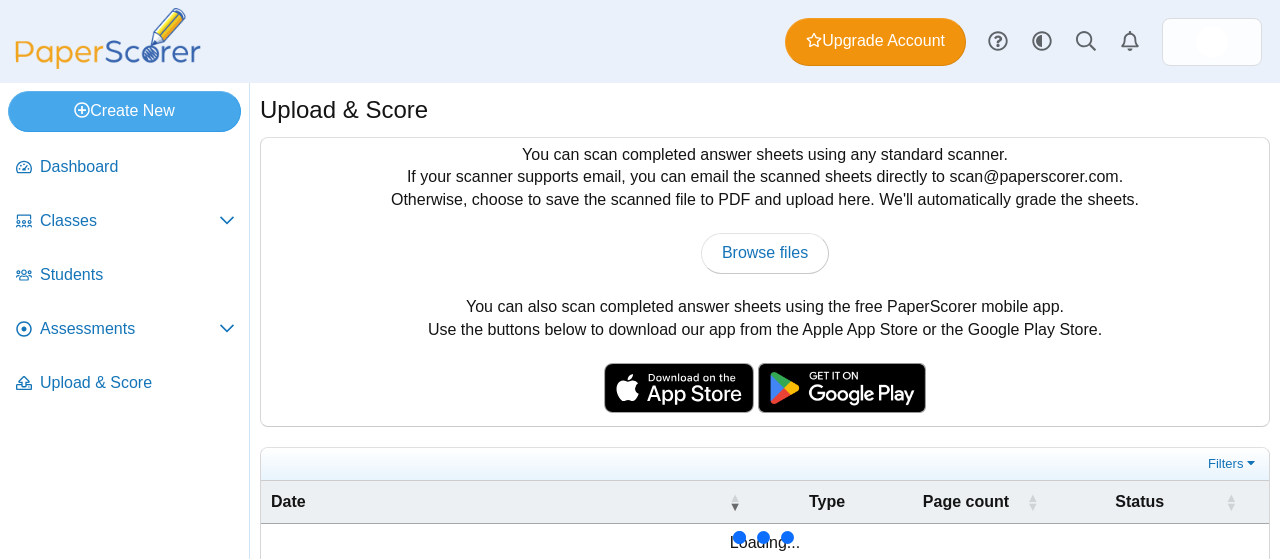 scroll, scrollTop: 0, scrollLeft: 0, axis: both 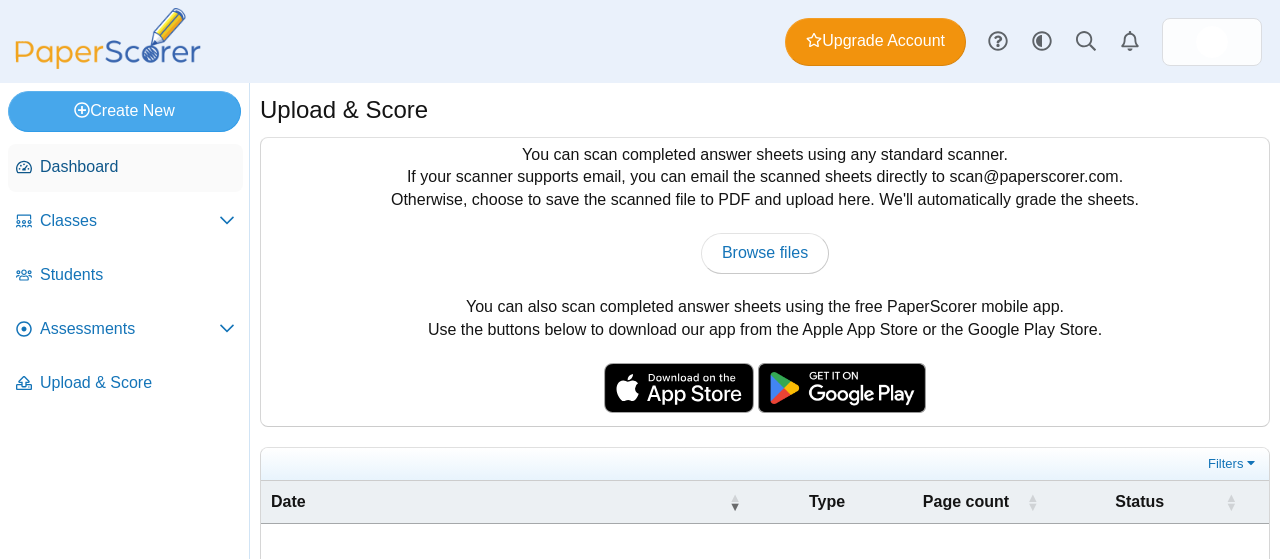 click on "Dashboard" at bounding box center (137, 167) 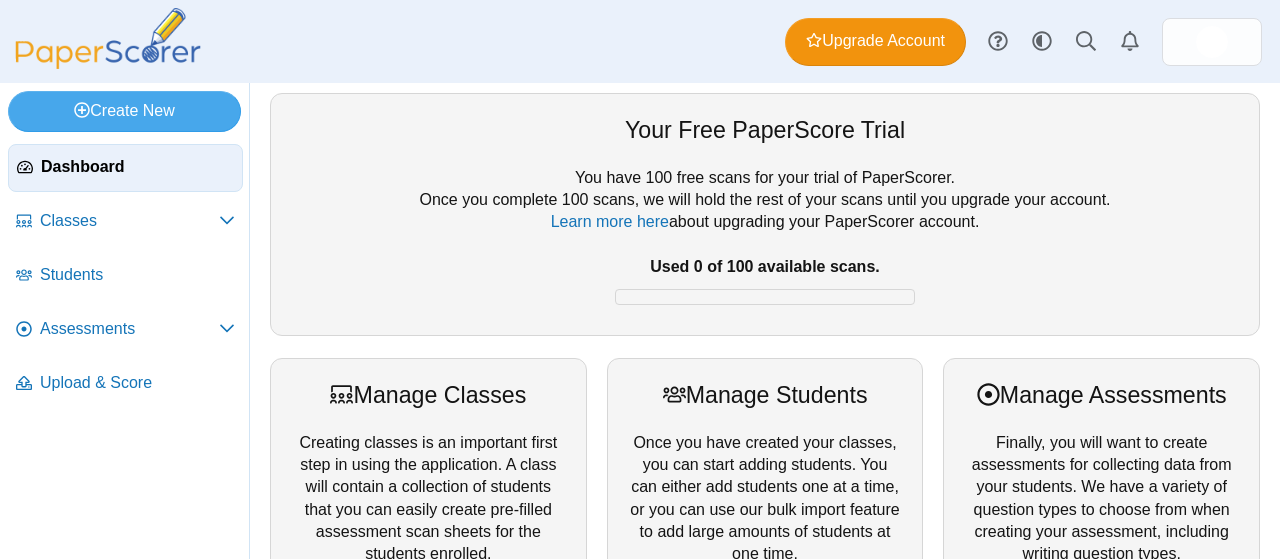 scroll, scrollTop: 0, scrollLeft: 0, axis: both 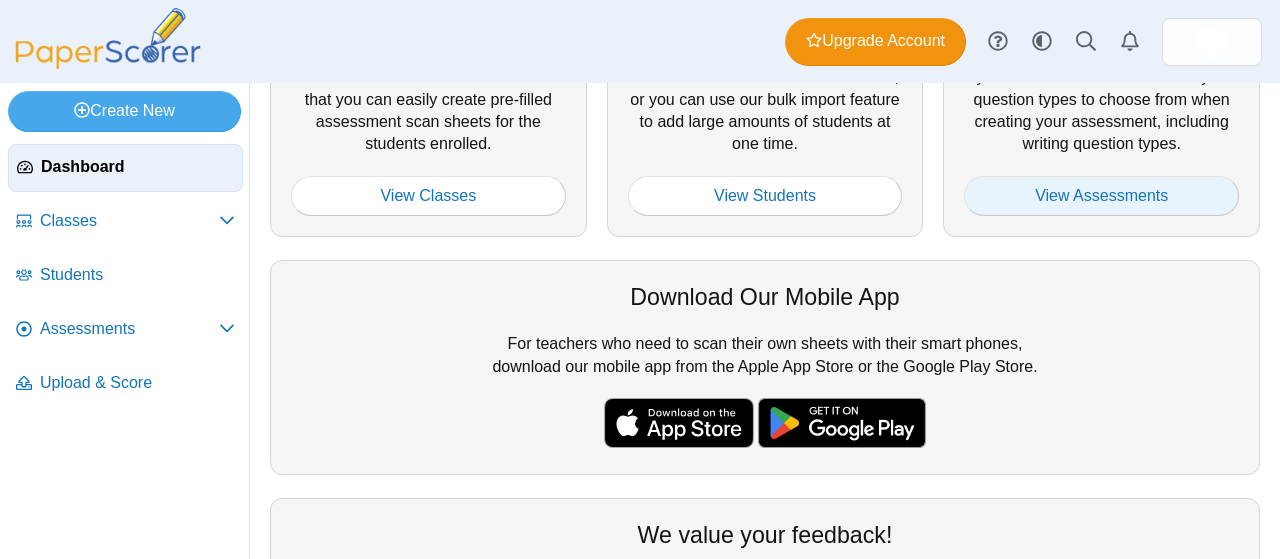click on "View Assessments" at bounding box center [1101, 196] 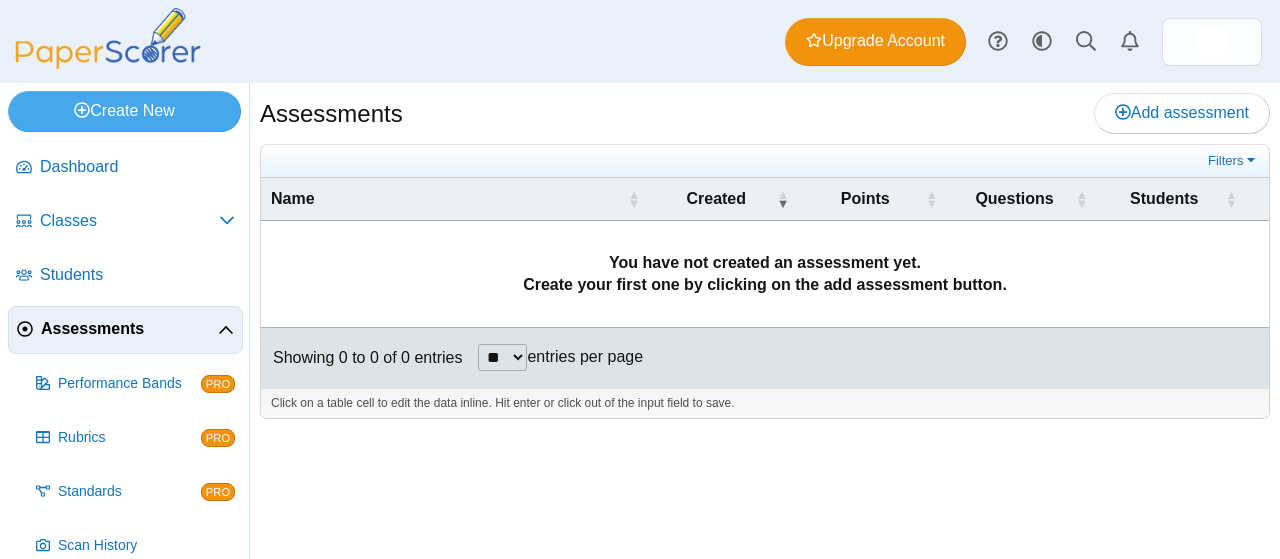 scroll, scrollTop: 0, scrollLeft: 0, axis: both 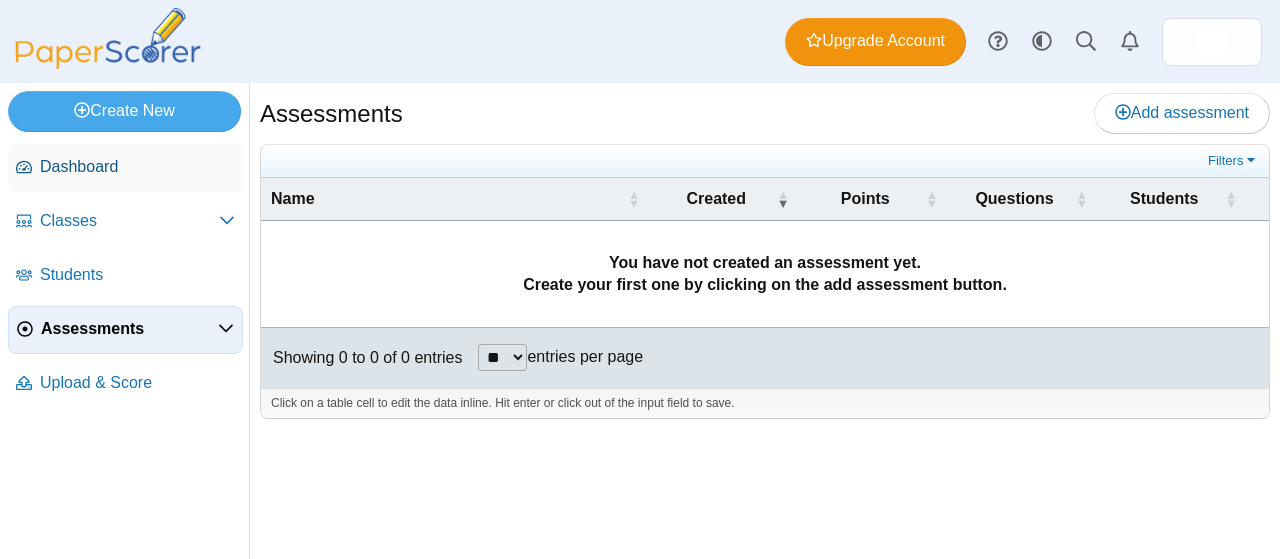 click on "Dashboard" at bounding box center [137, 167] 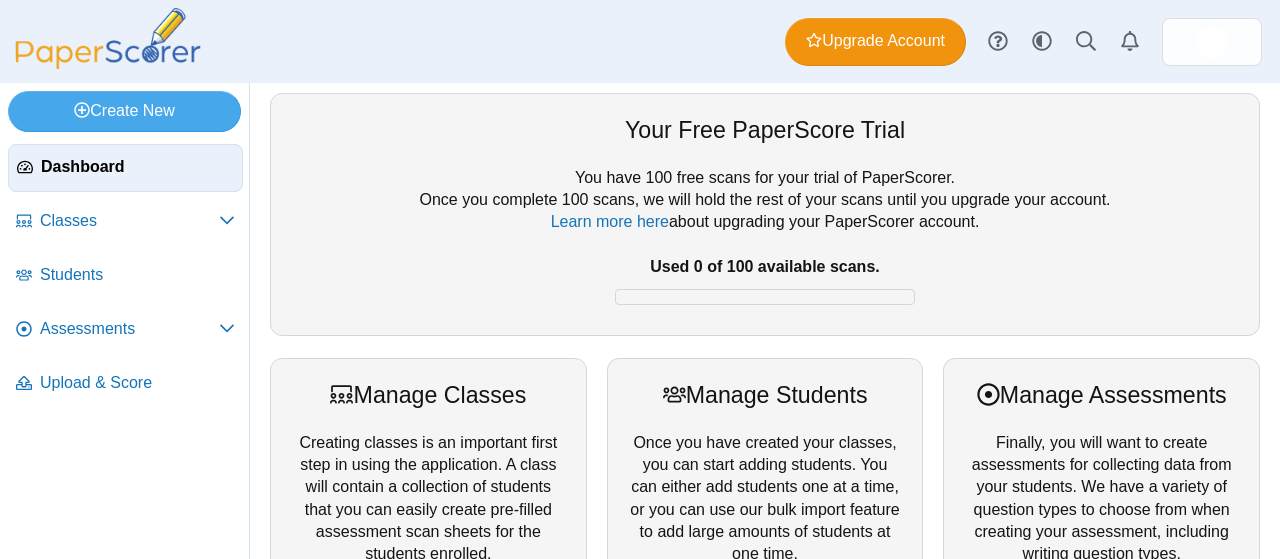 scroll, scrollTop: 0, scrollLeft: 0, axis: both 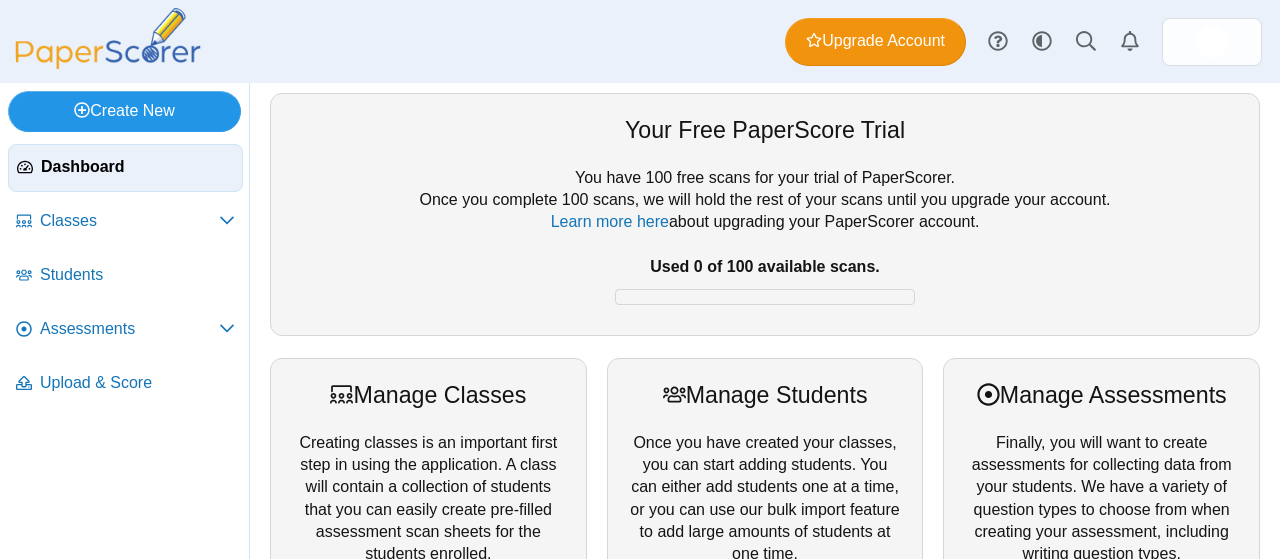 click on "Create New" at bounding box center (124, 111) 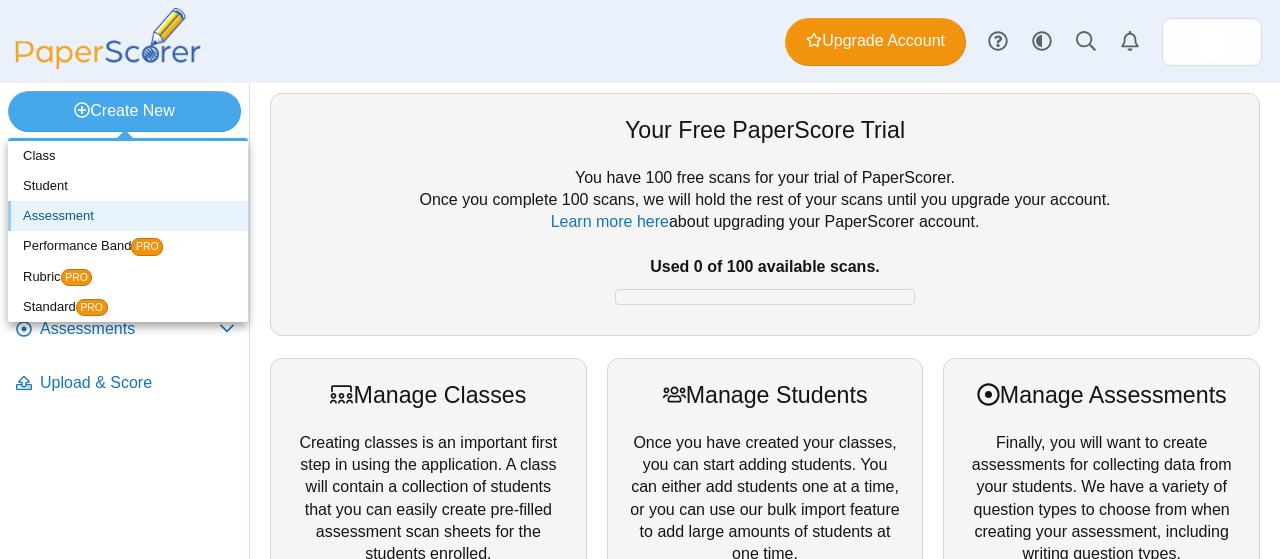 click on "Assessment" at bounding box center [128, 216] 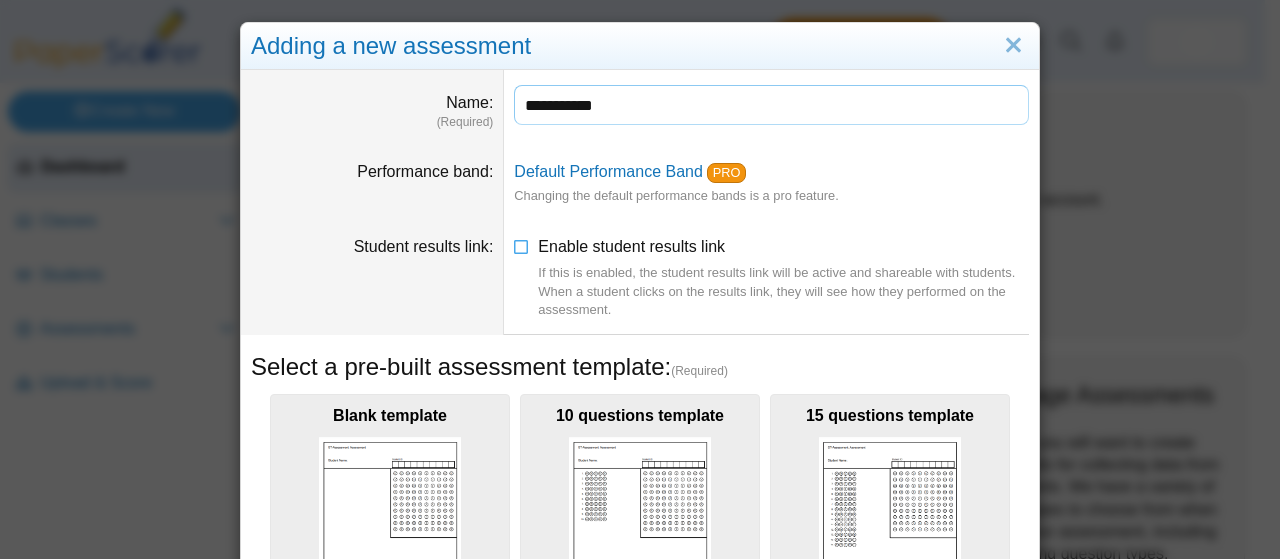 type on "**********" 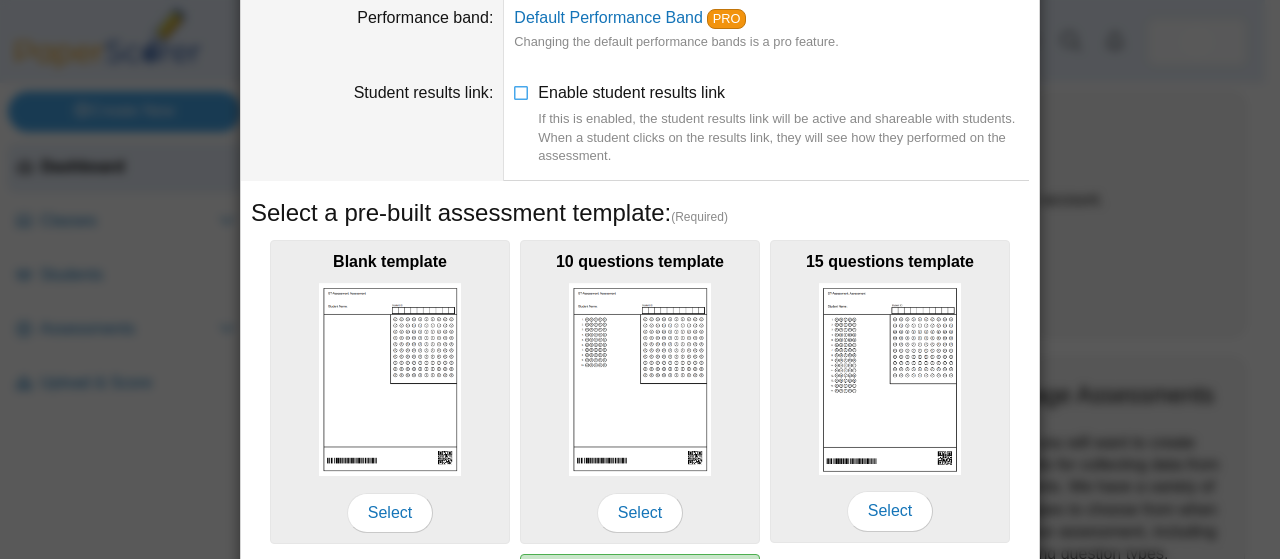 scroll, scrollTop: 0, scrollLeft: 0, axis: both 